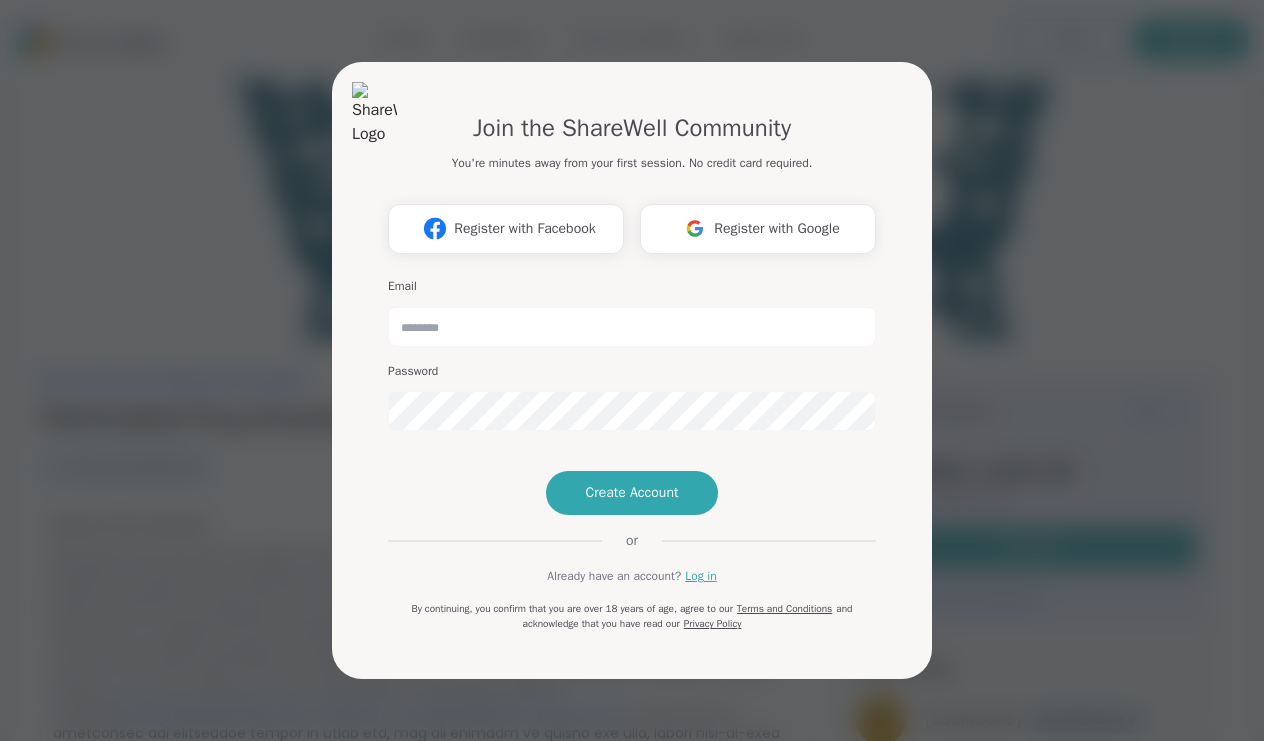 scroll, scrollTop: 0, scrollLeft: 0, axis: both 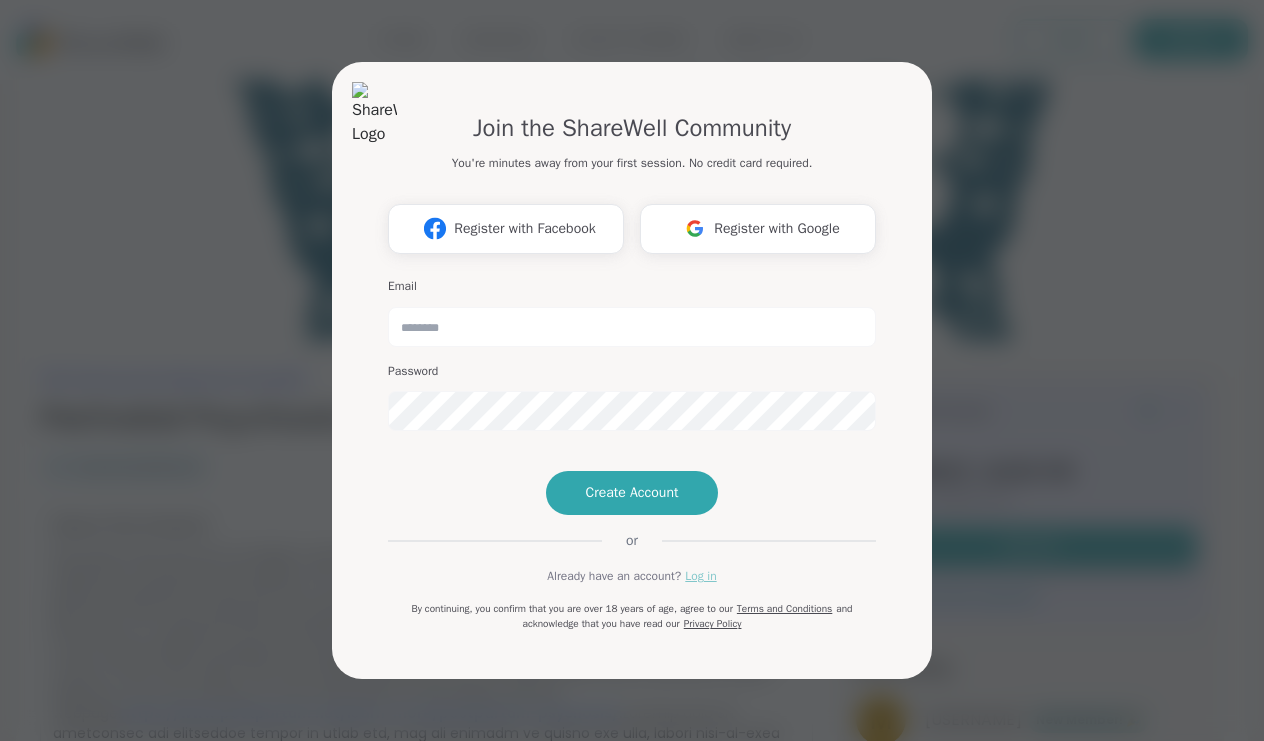 click on "Log in" at bounding box center [700, 576] 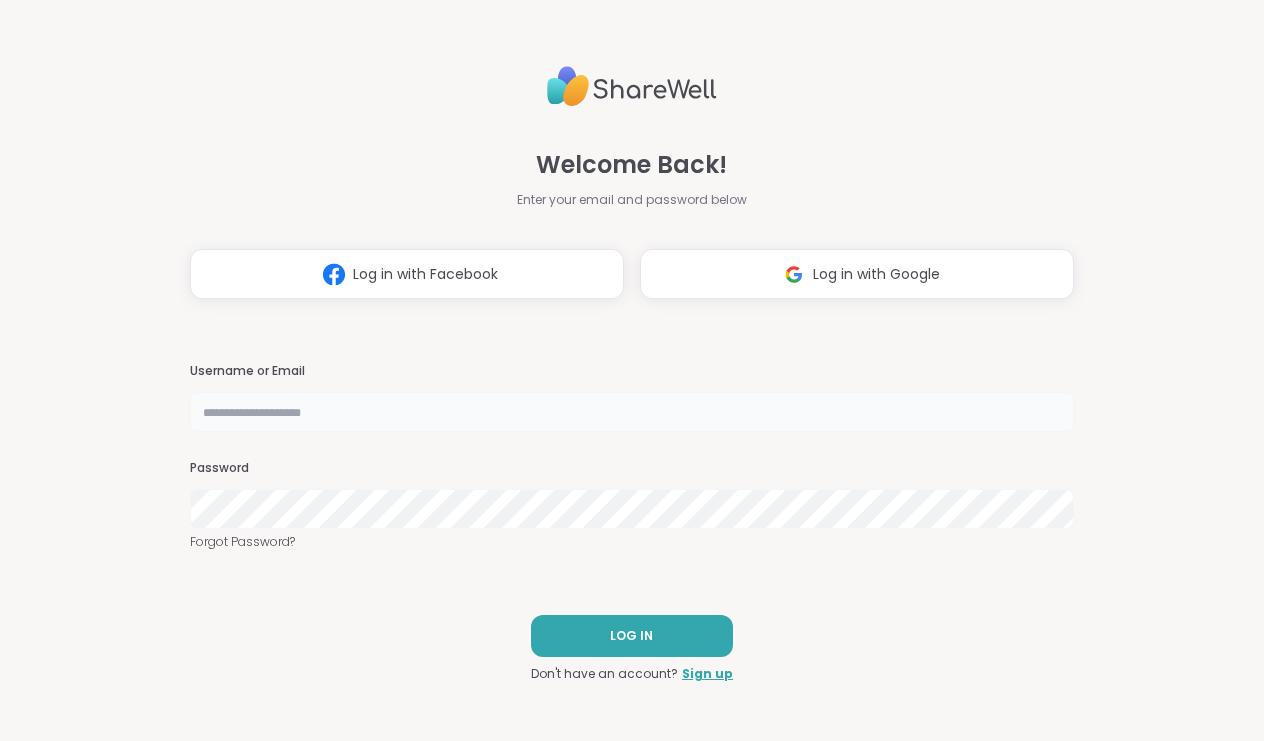 type on "**********" 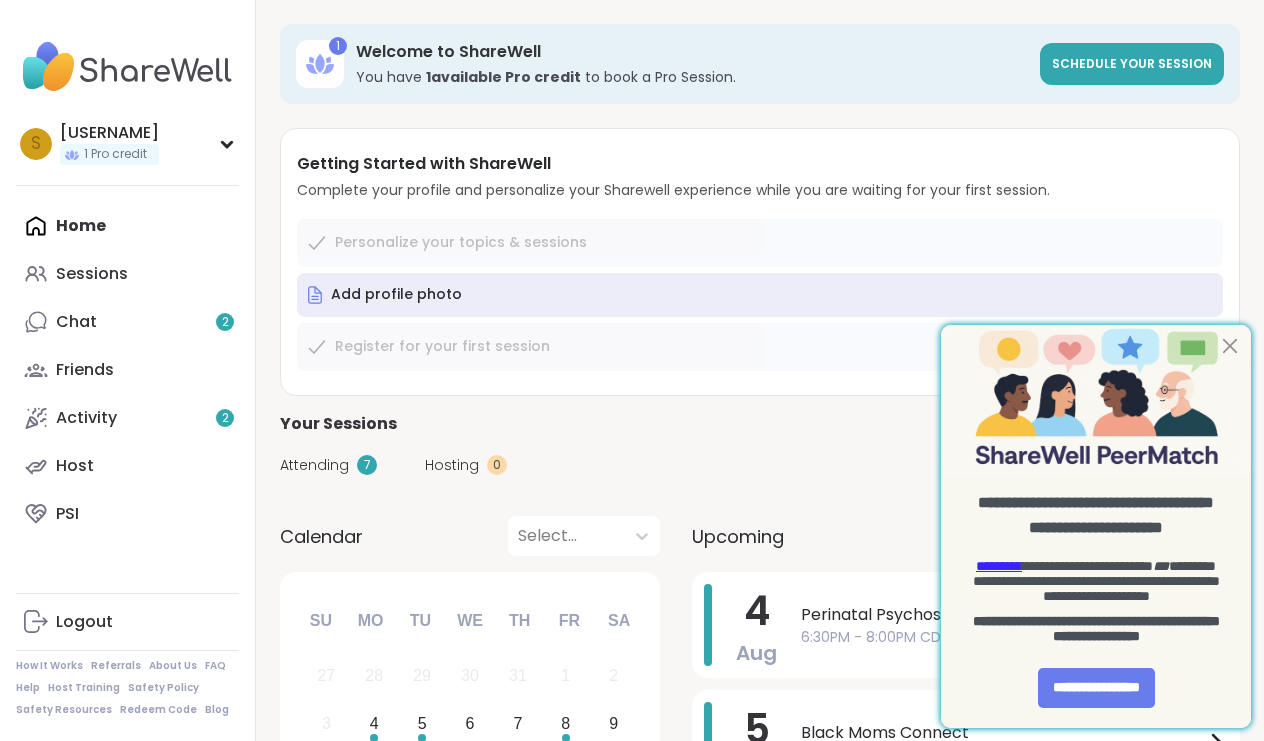 scroll, scrollTop: 0, scrollLeft: 0, axis: both 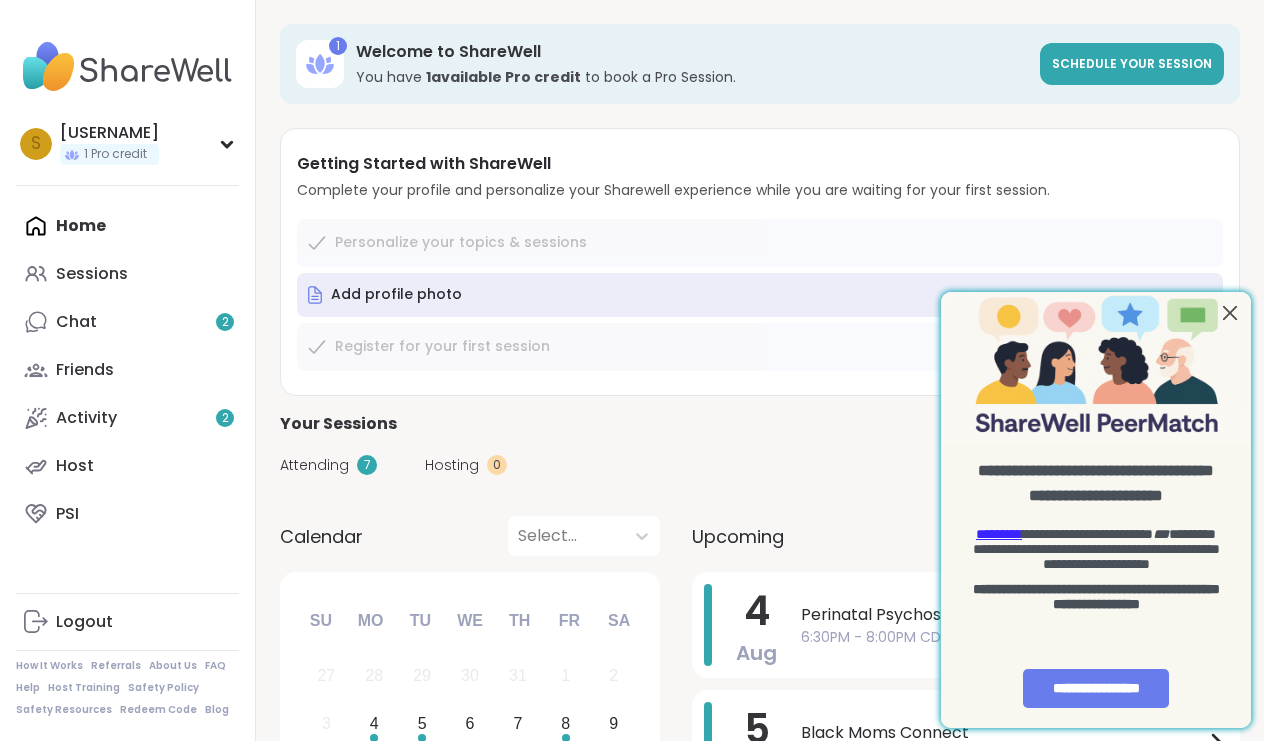 click at bounding box center [1230, 313] 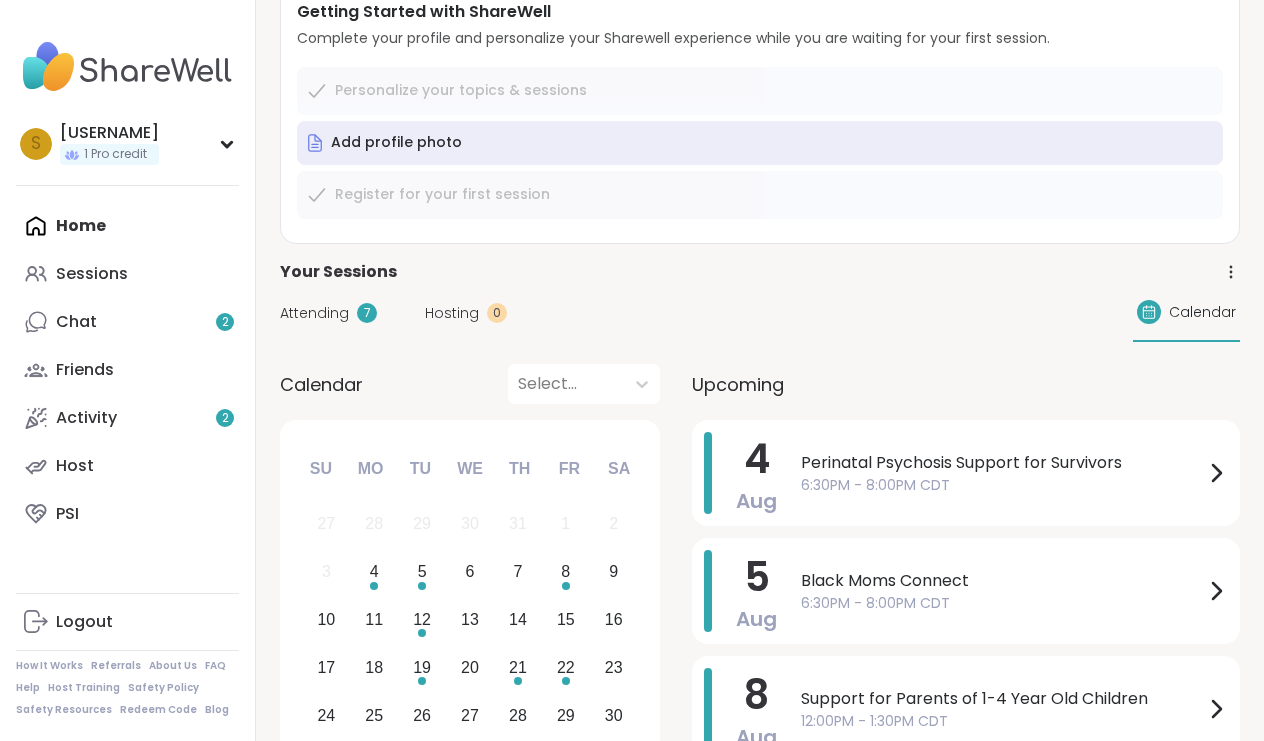 scroll, scrollTop: 158, scrollLeft: 0, axis: vertical 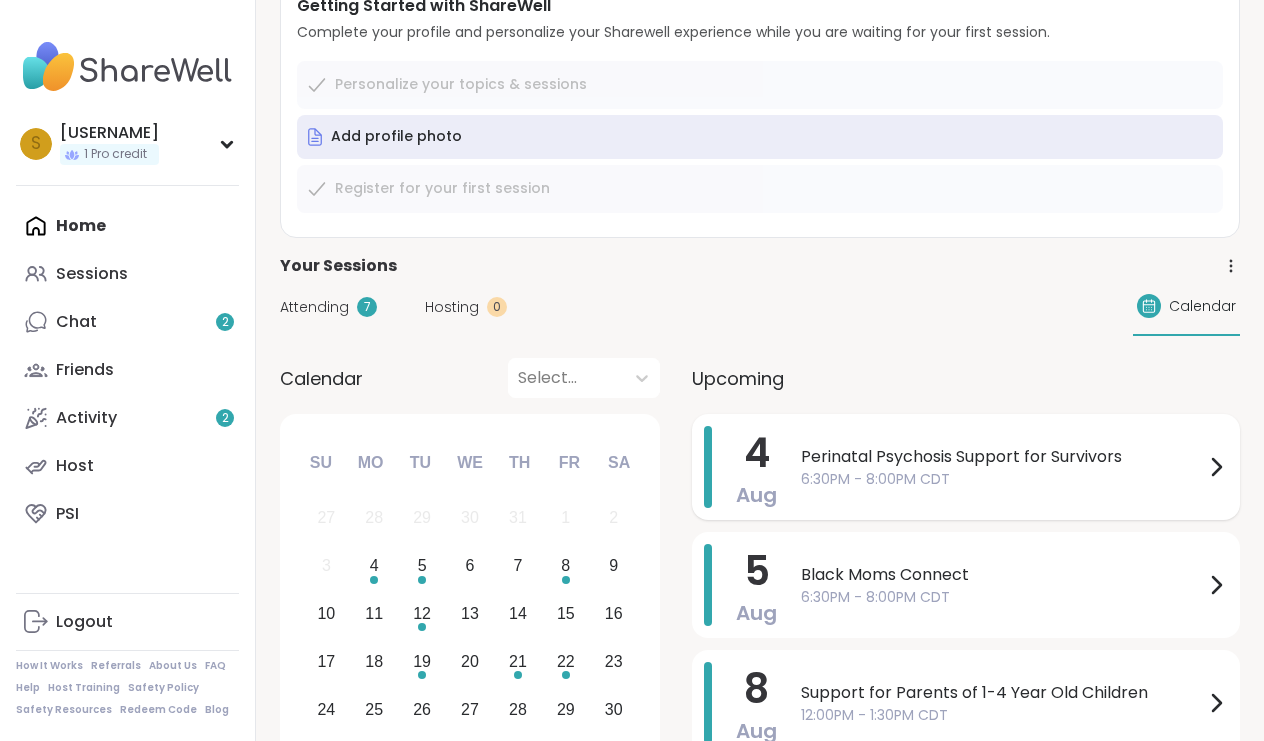 click on "Perinatal Psychosis Support for Survivors" at bounding box center [1002, 457] 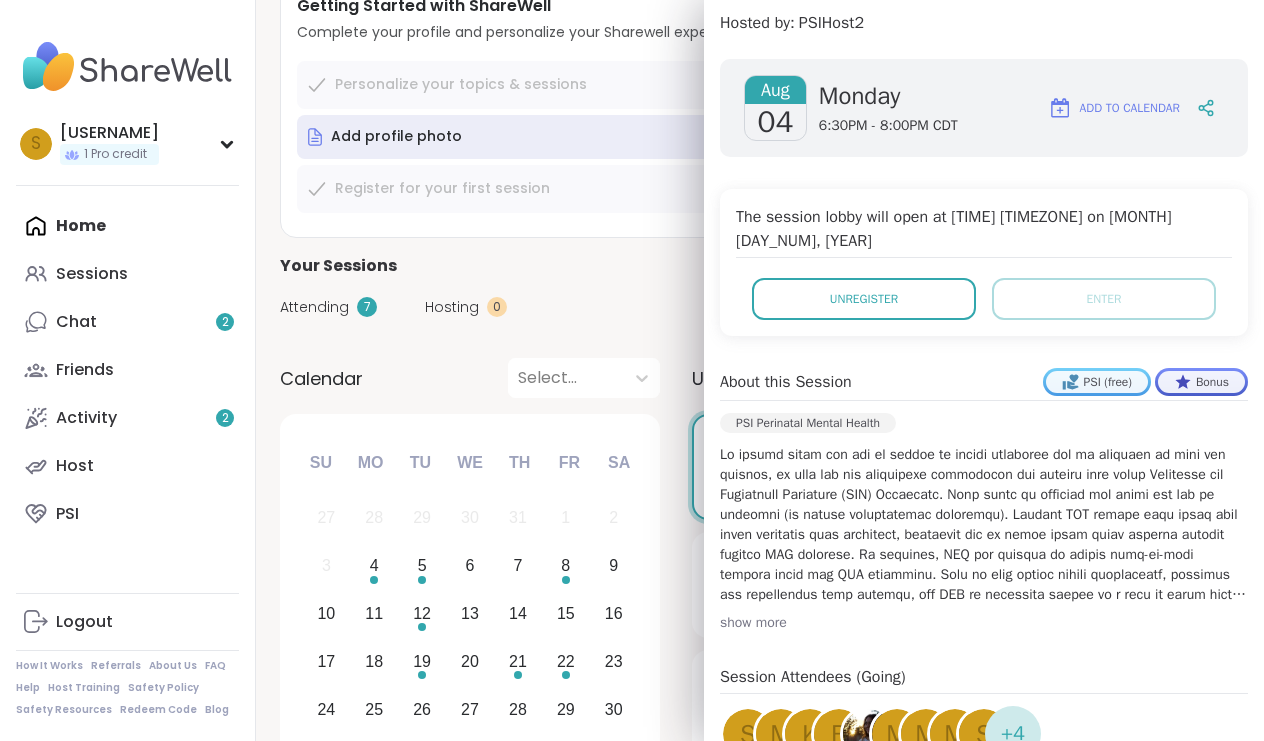 scroll, scrollTop: 264, scrollLeft: 0, axis: vertical 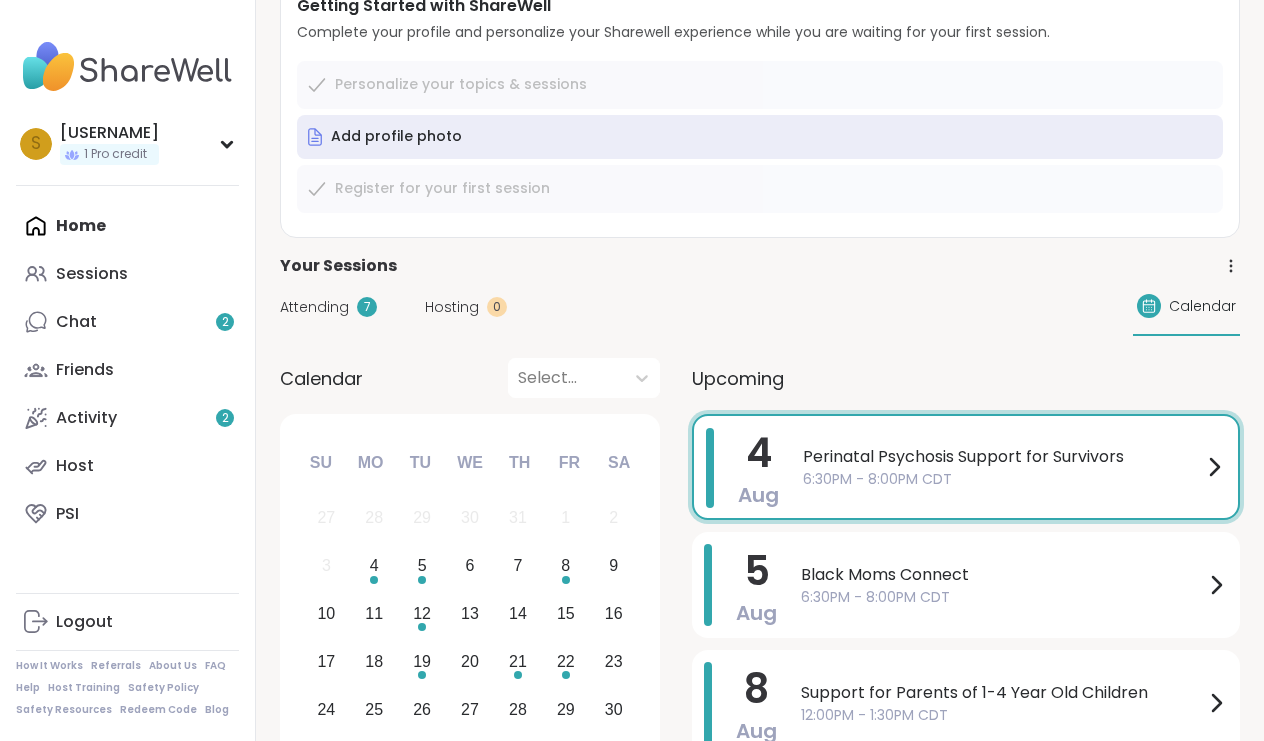 click on "Your Sessions" at bounding box center (760, 266) 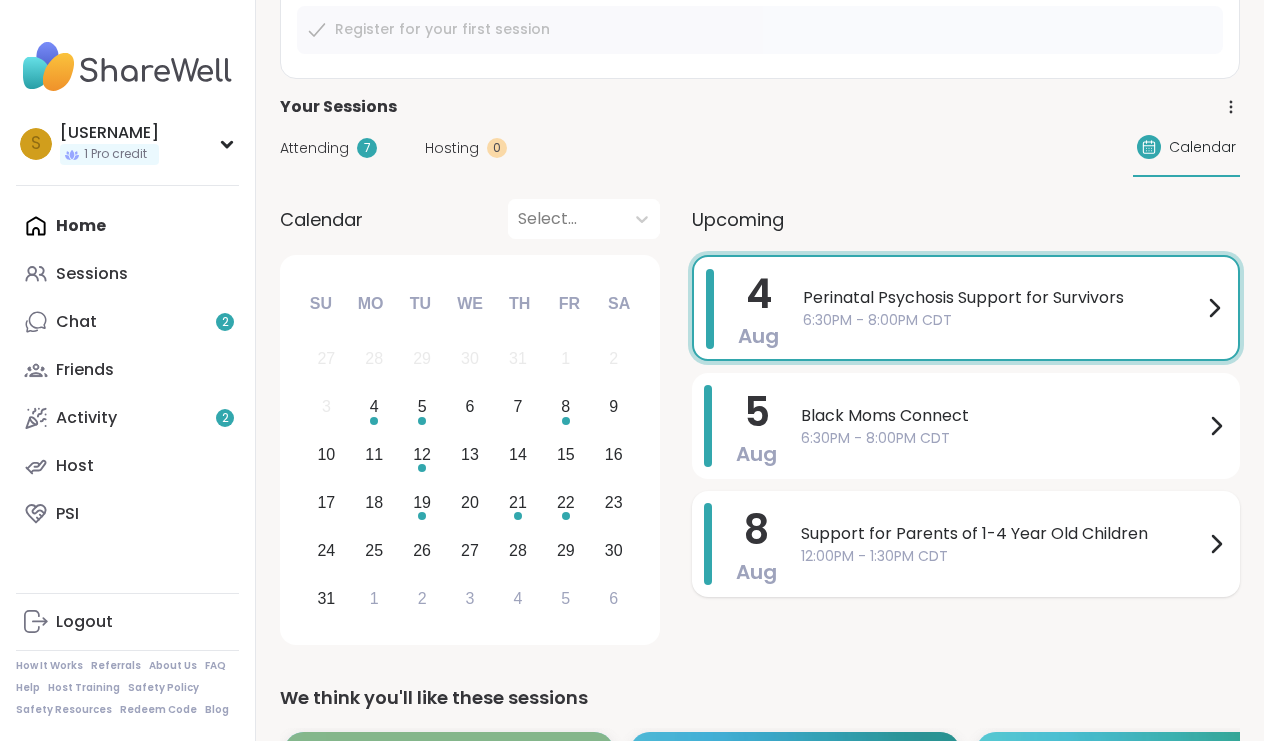 scroll, scrollTop: 317, scrollLeft: 0, axis: vertical 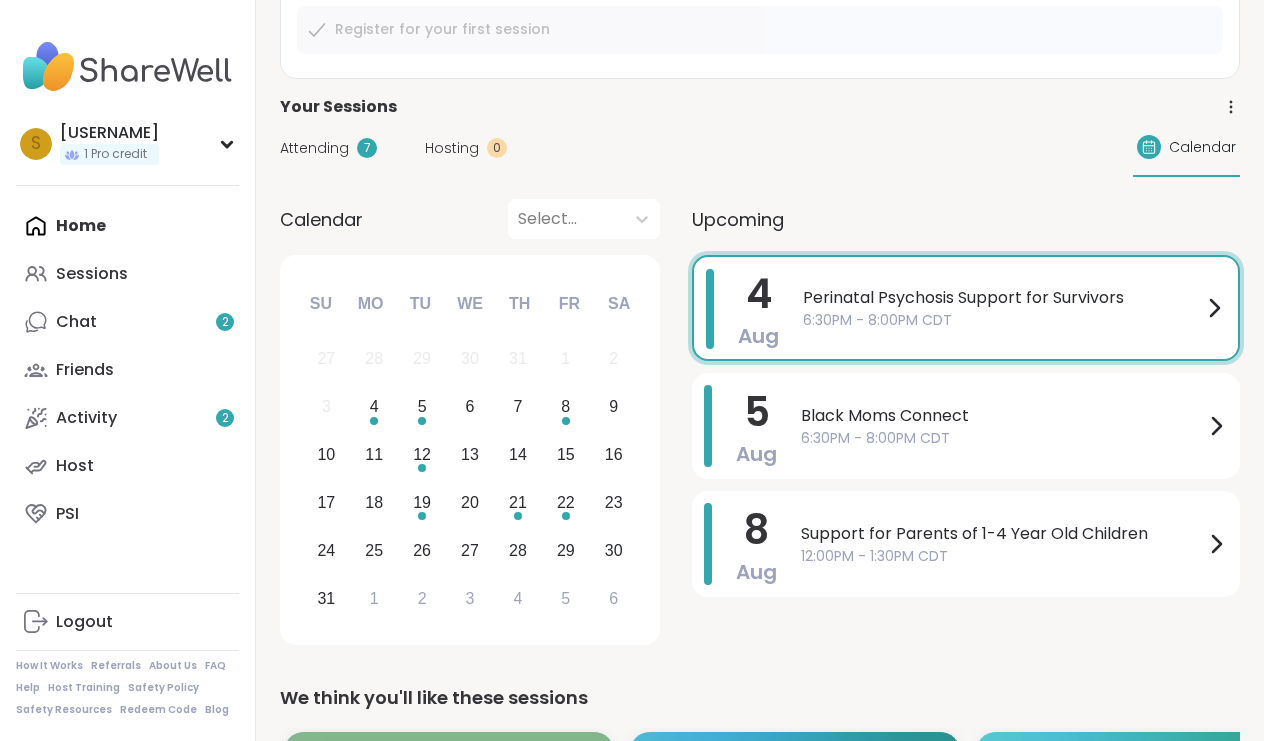 click on "Attending" at bounding box center [314, 148] 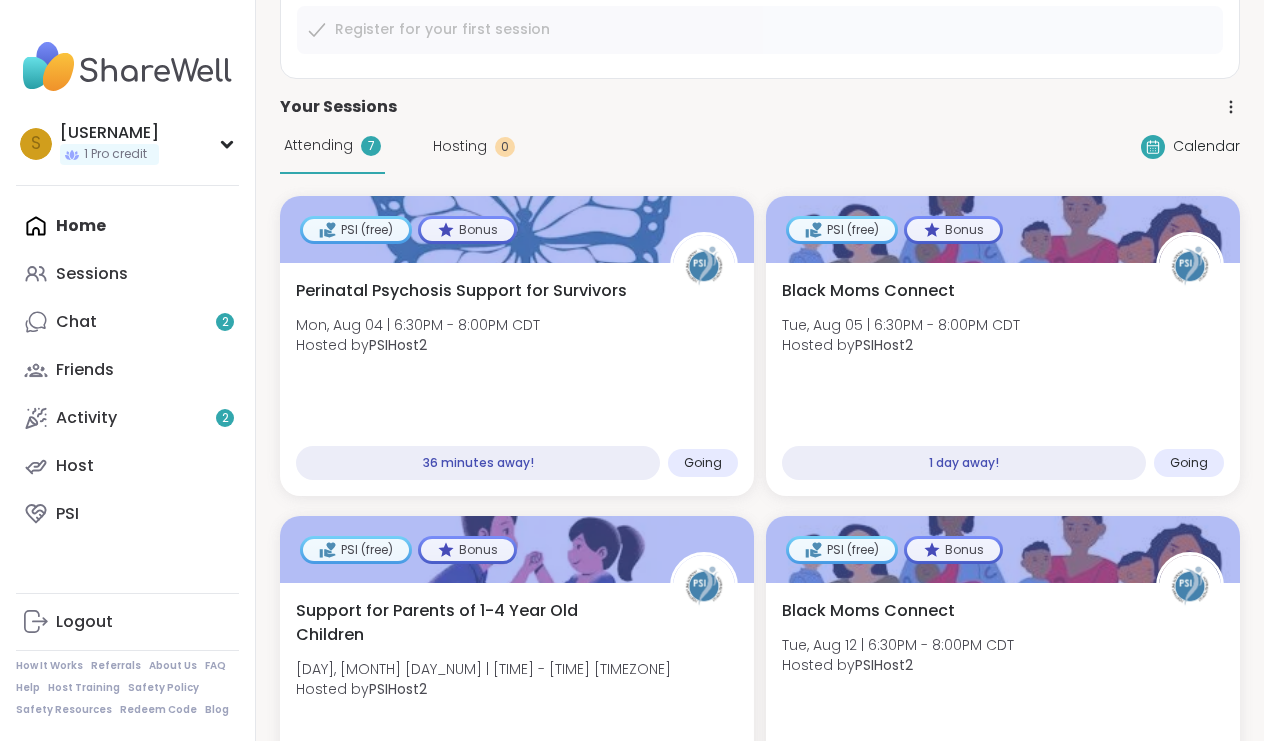 click on "Attending" at bounding box center (318, 145) 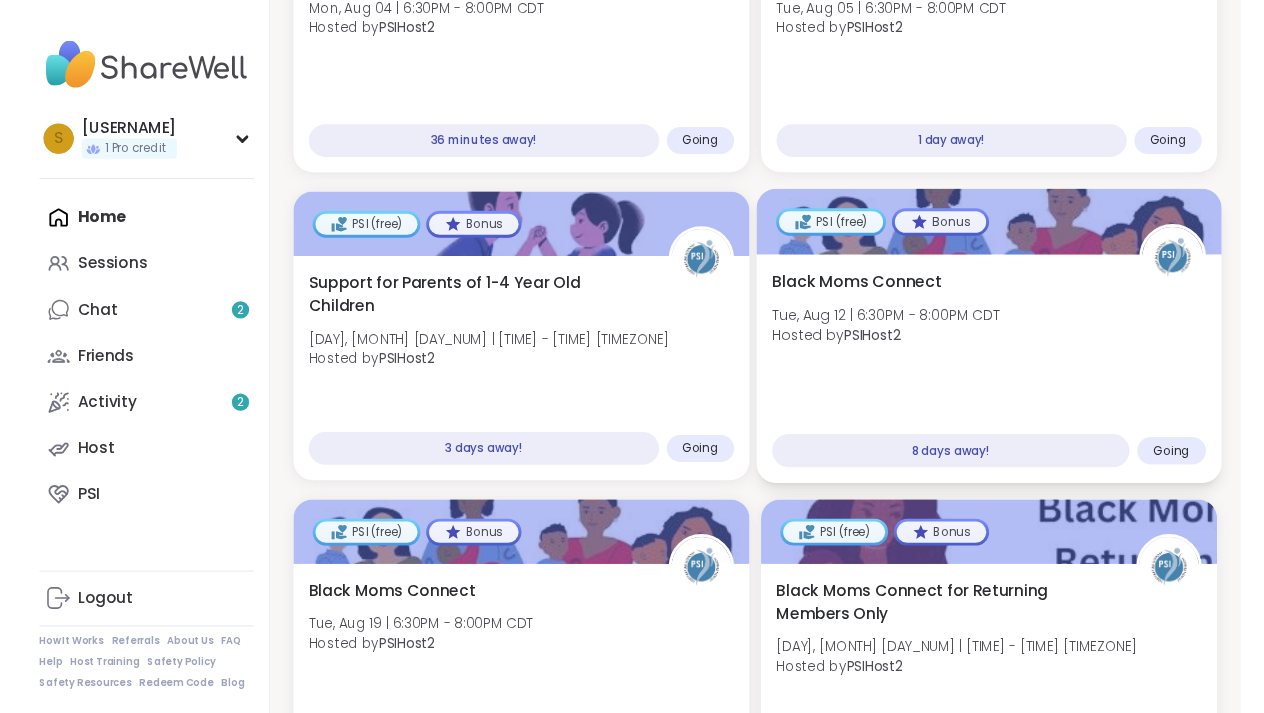 scroll, scrollTop: 639, scrollLeft: 0, axis: vertical 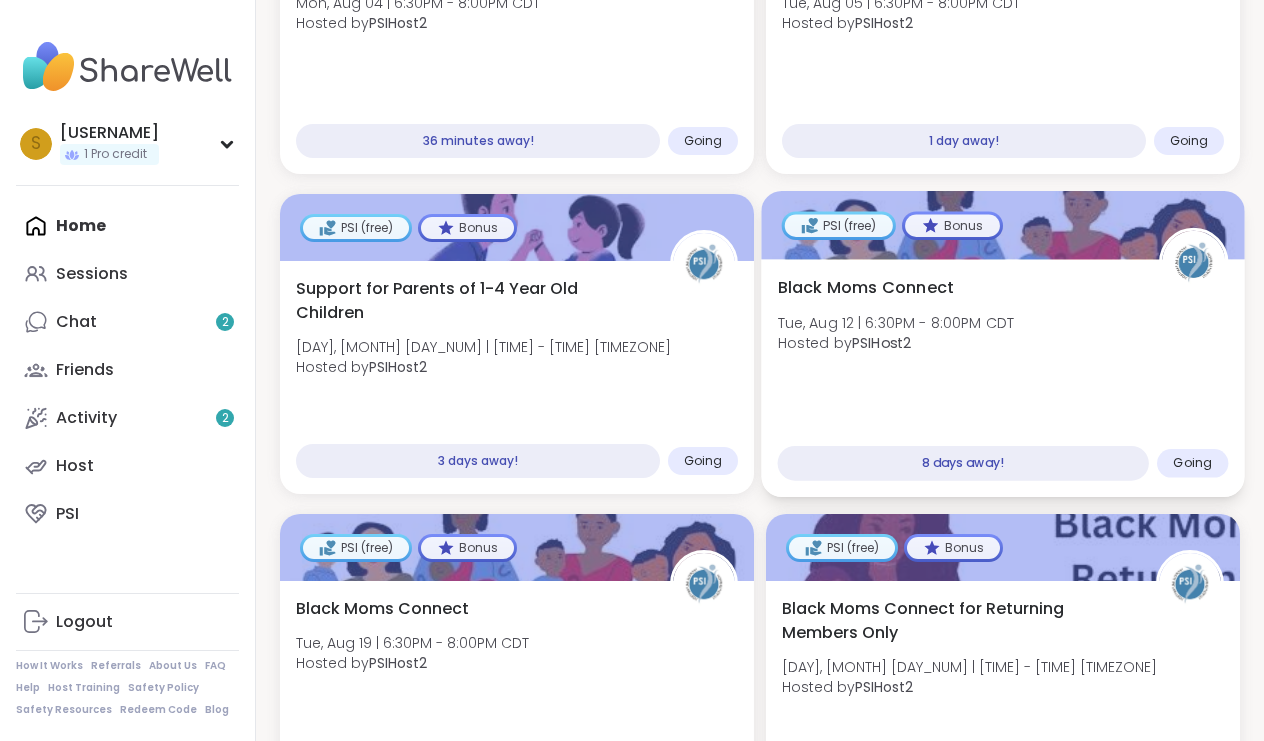 click on "Going" at bounding box center [1192, 463] 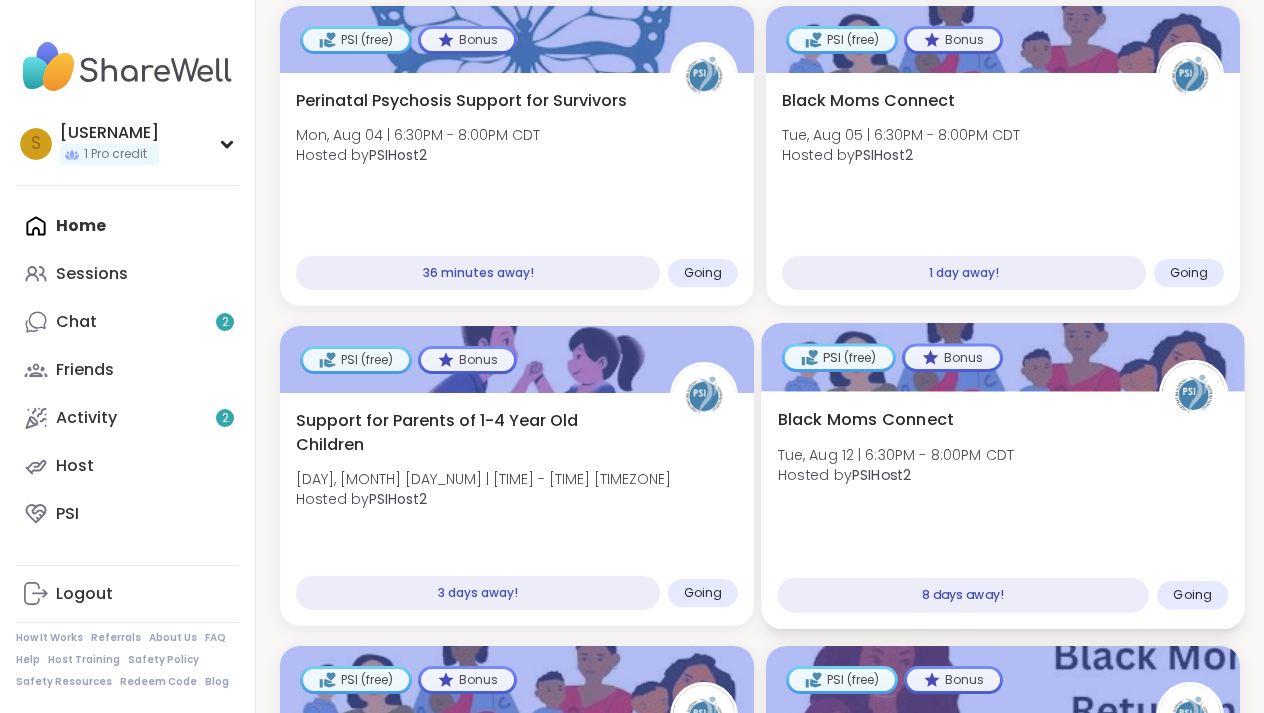 scroll, scrollTop: 254, scrollLeft: 0, axis: vertical 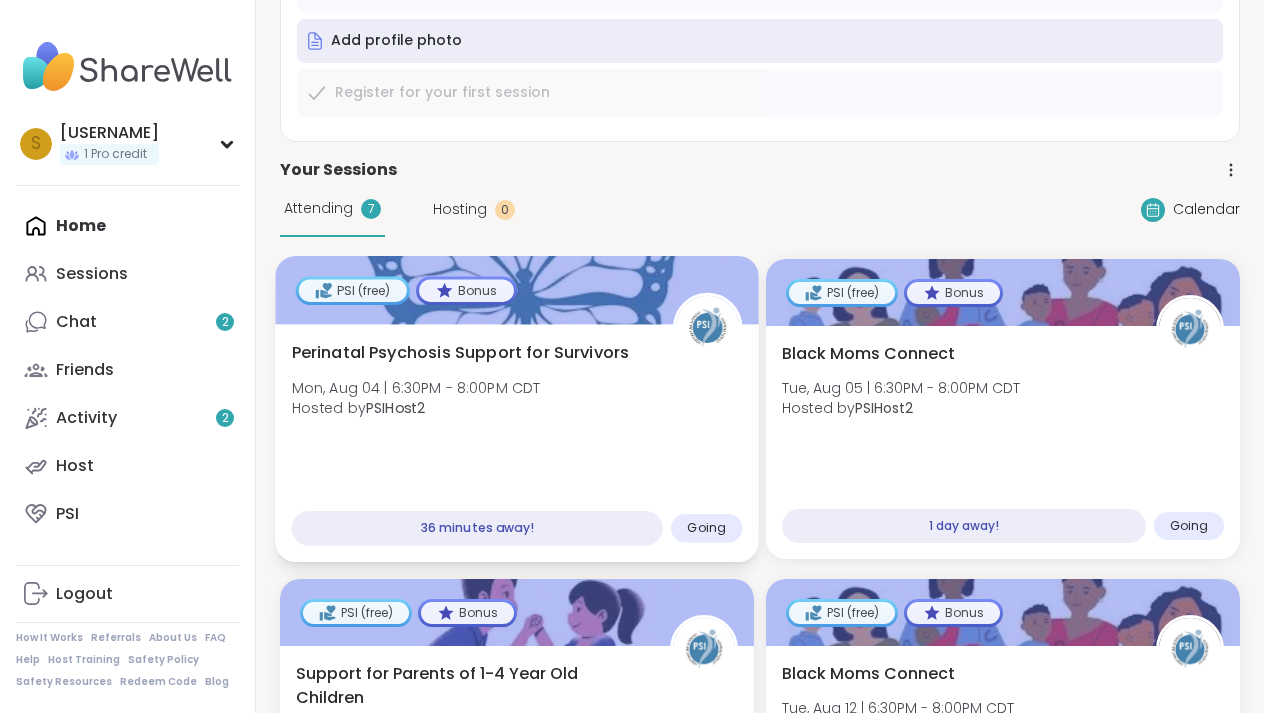 click on "Going" at bounding box center [706, 528] 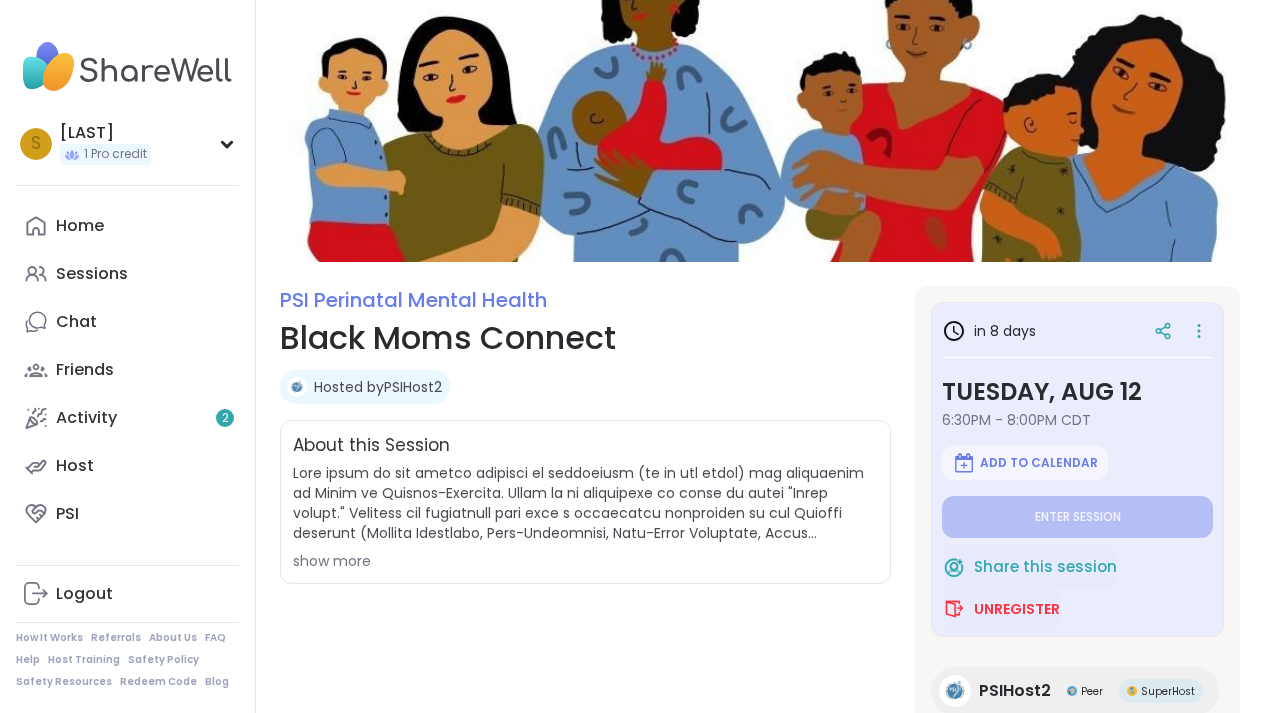 scroll, scrollTop: 0, scrollLeft: 0, axis: both 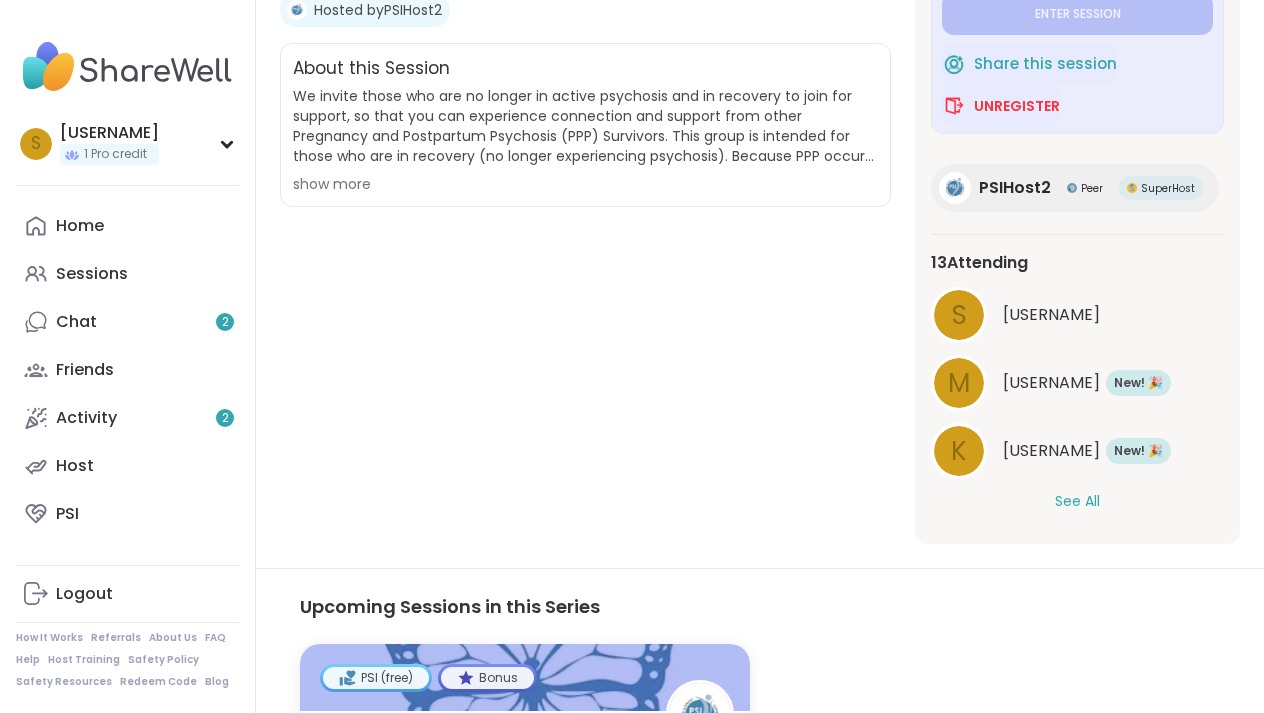 click on "See All" at bounding box center [1077, 501] 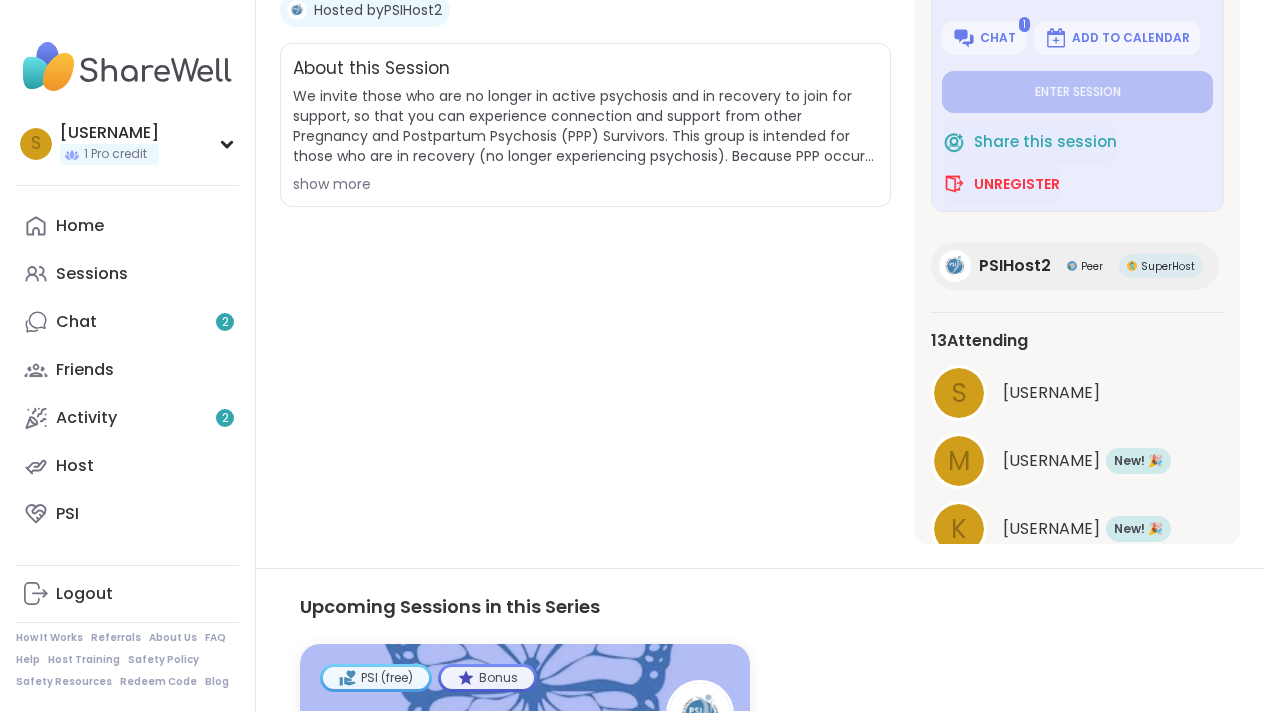 scroll, scrollTop: 0, scrollLeft: 0, axis: both 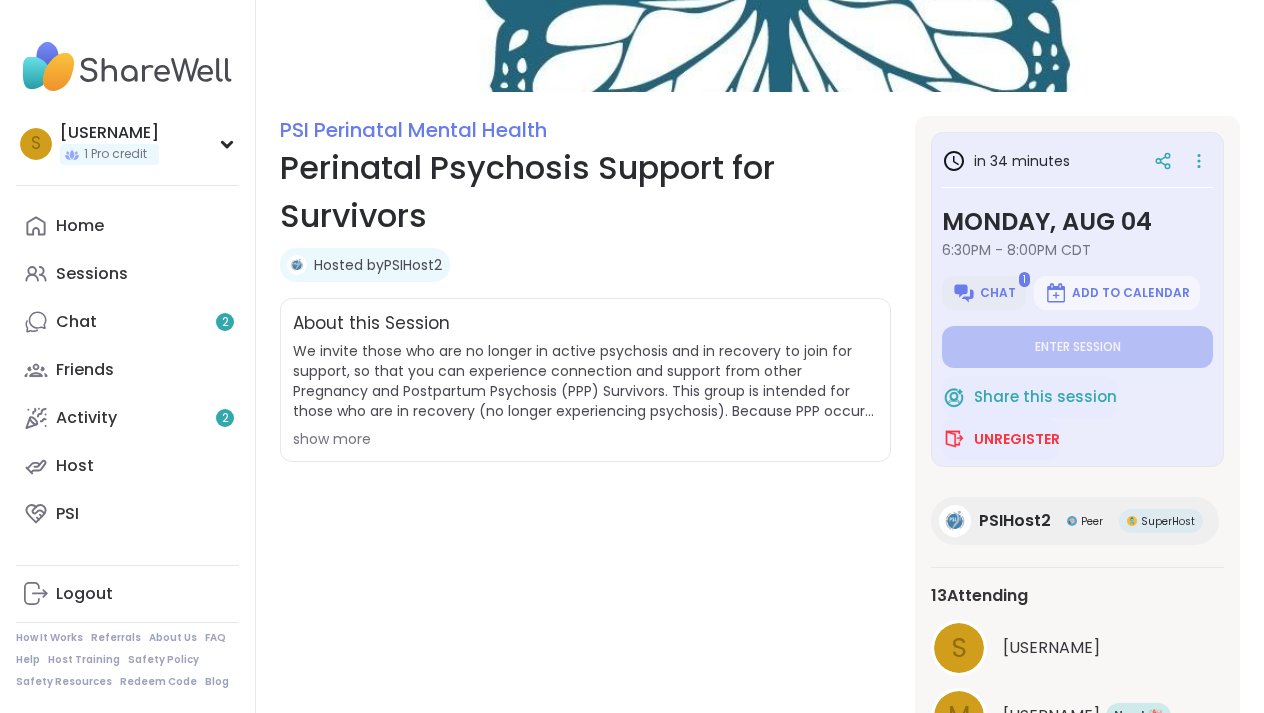 click on "Chat" at bounding box center [984, 293] 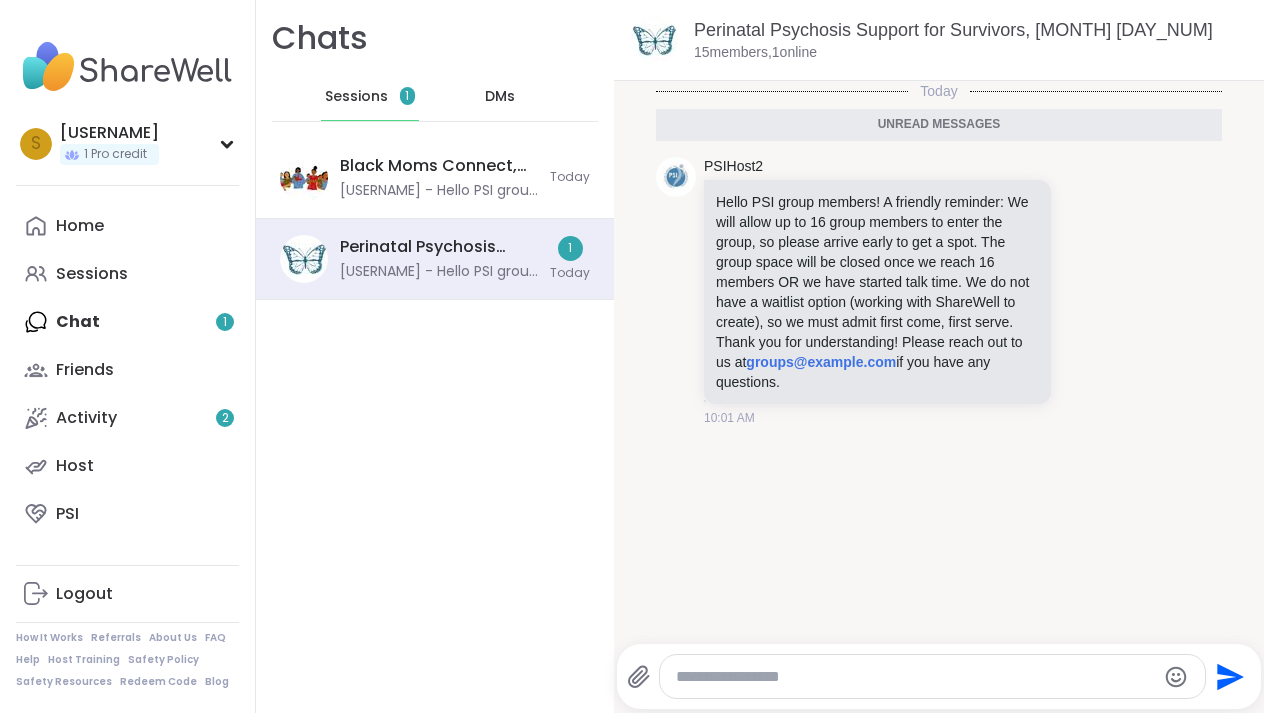 scroll, scrollTop: 0, scrollLeft: 0, axis: both 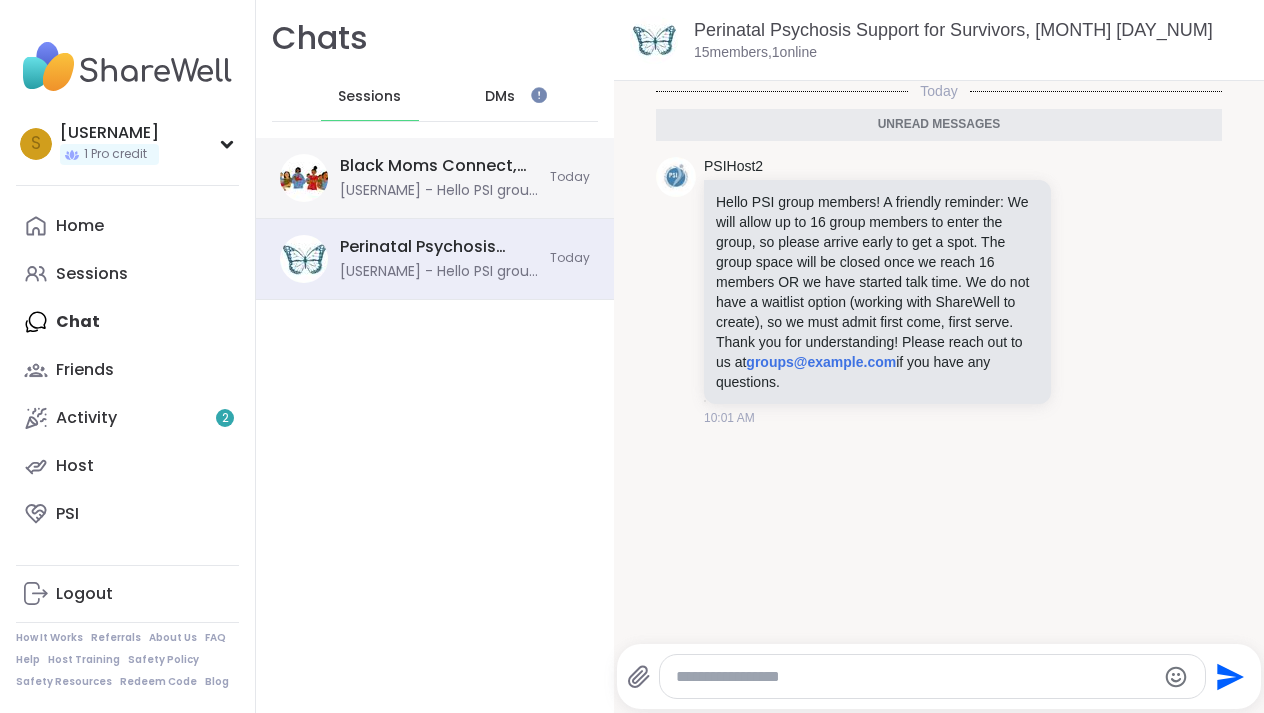 click on "@PSIHost2 - Hello PSI group members! A friendly reminder: We will allow up to 16 group members to enter the group, so please arrive early to get a spot. The group space will be closed once we reach 16 members OR we have started talk time. We do not have a waitlist option (working with ShareWell to create), so we must admit first come, first serve. Thank you for understanding! Please reach out to us at groups@postpartum.net if you have any questions." at bounding box center [439, 191] 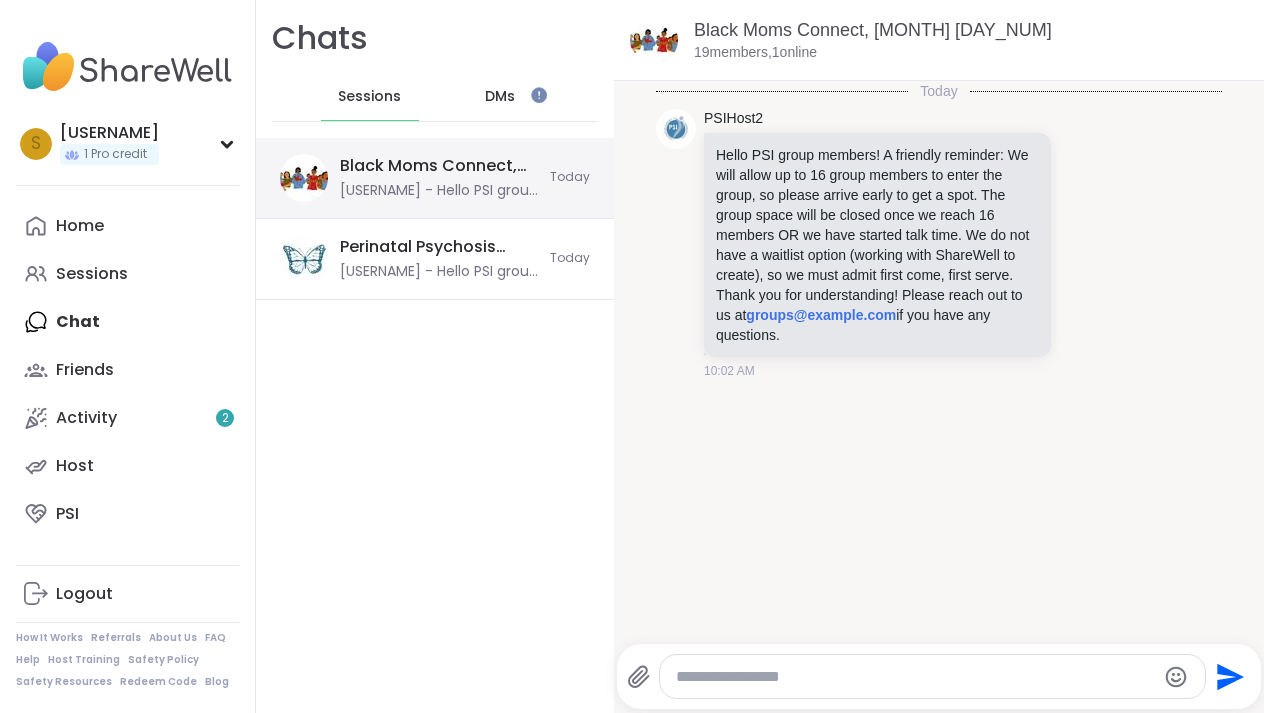 scroll, scrollTop: 0, scrollLeft: 0, axis: both 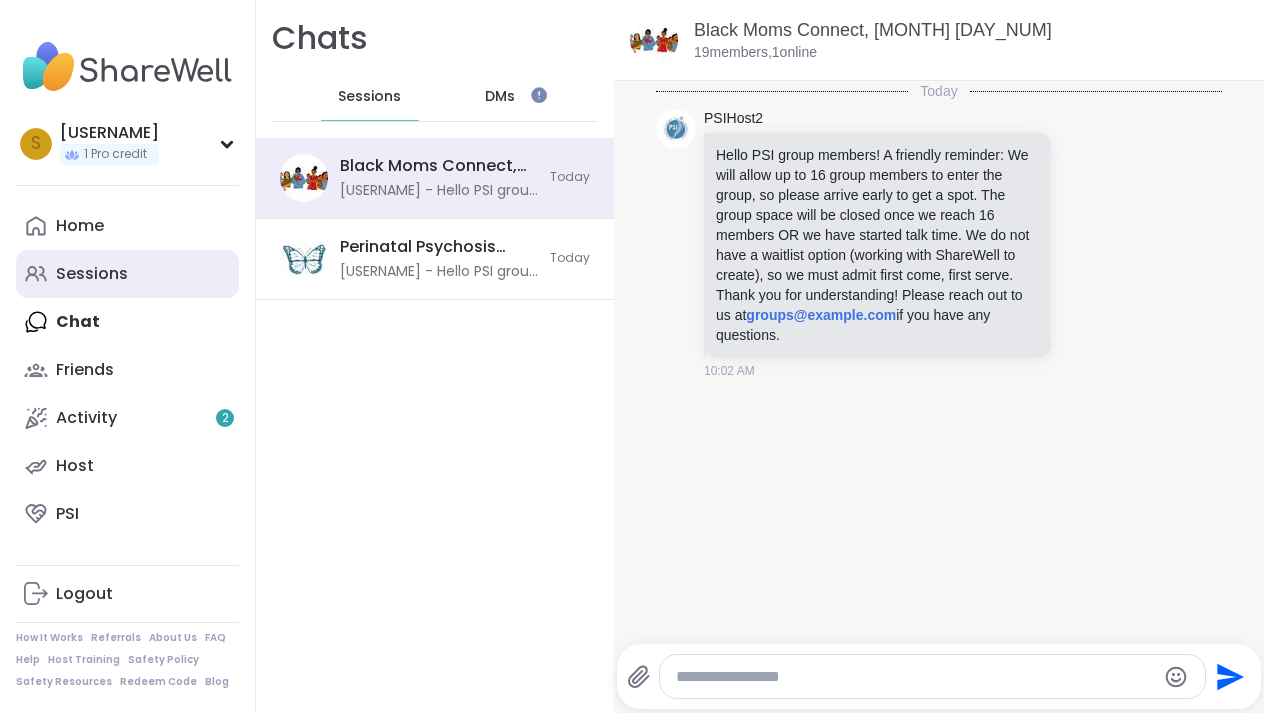 click on "Sessions" at bounding box center (127, 274) 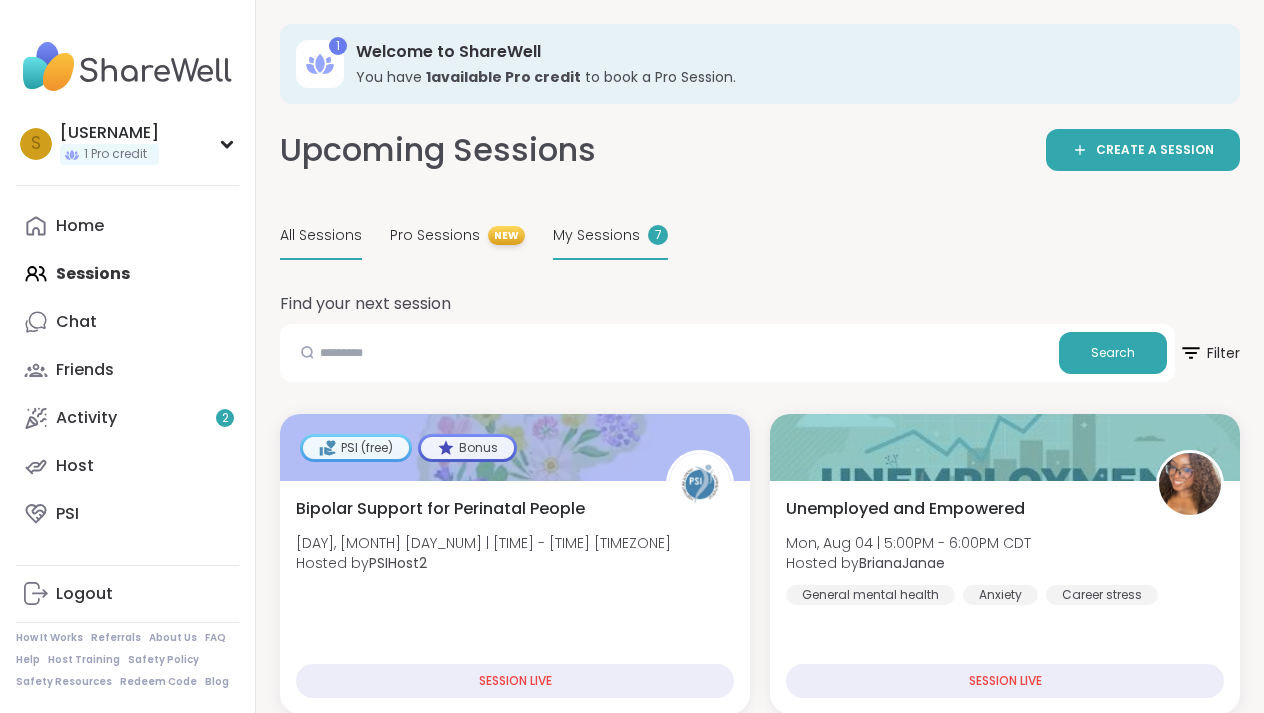 scroll, scrollTop: 0, scrollLeft: 0, axis: both 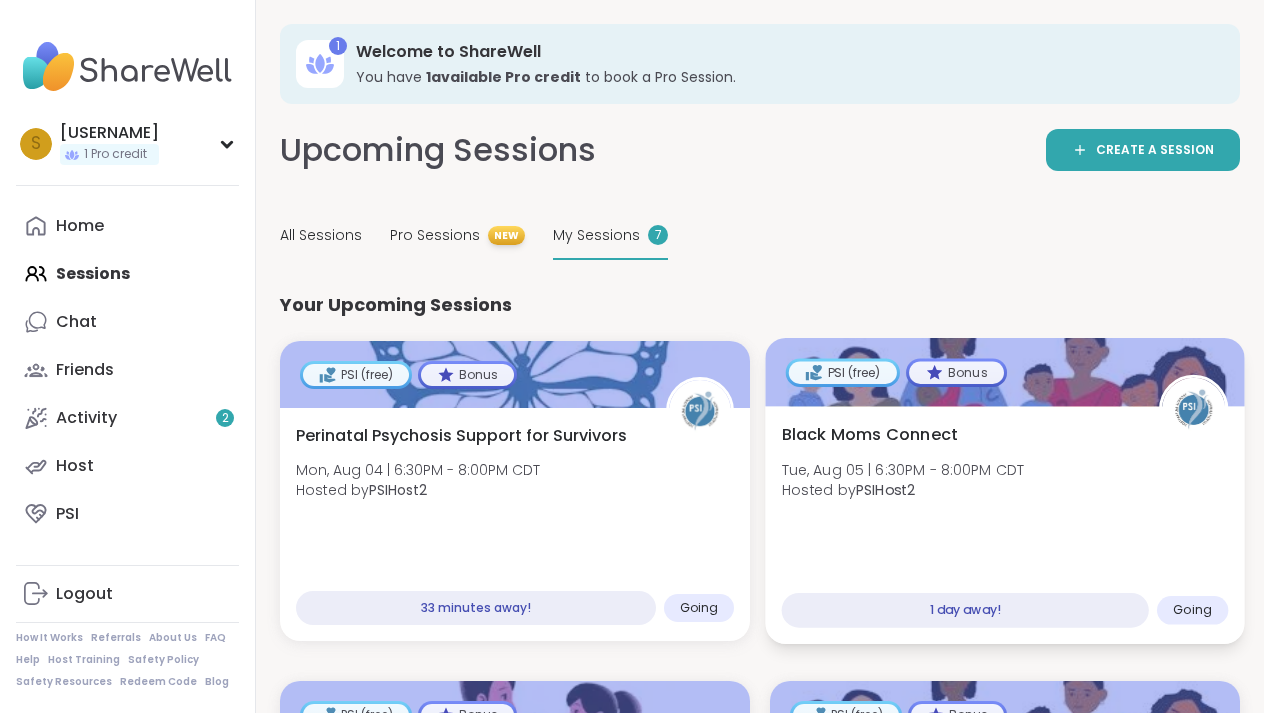 click on "Going" at bounding box center [1192, 610] 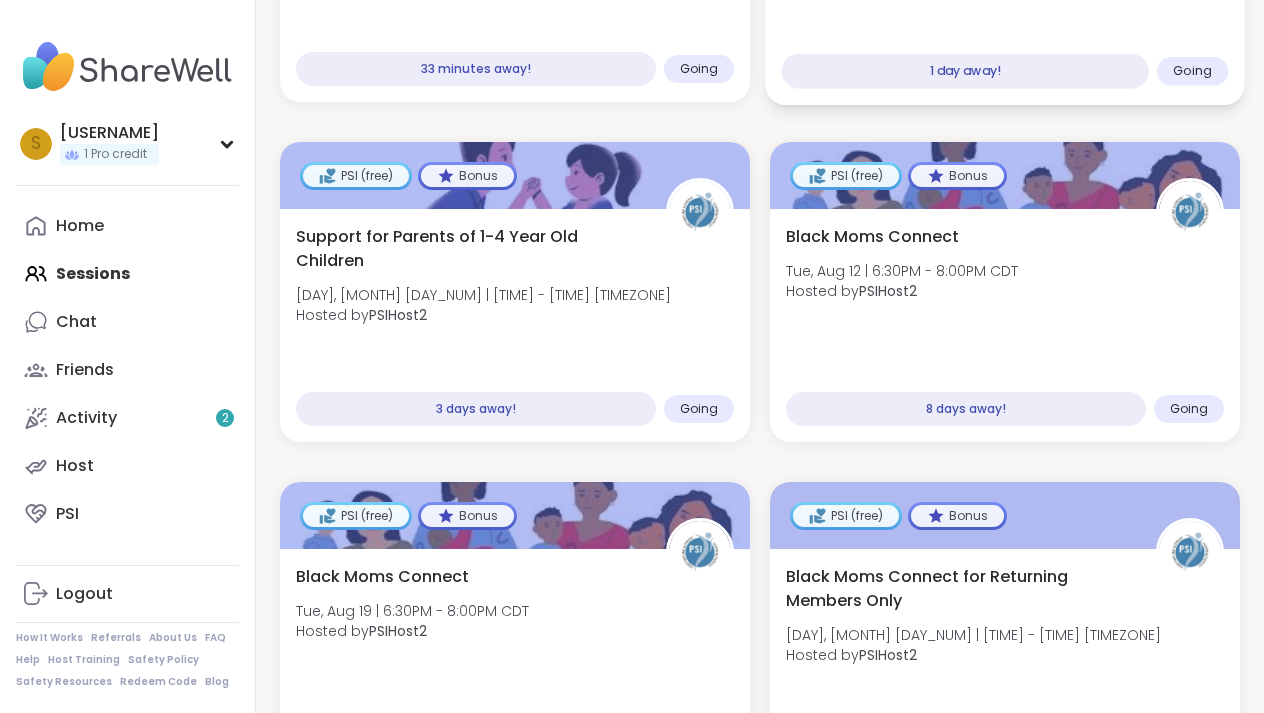 scroll, scrollTop: 544, scrollLeft: 0, axis: vertical 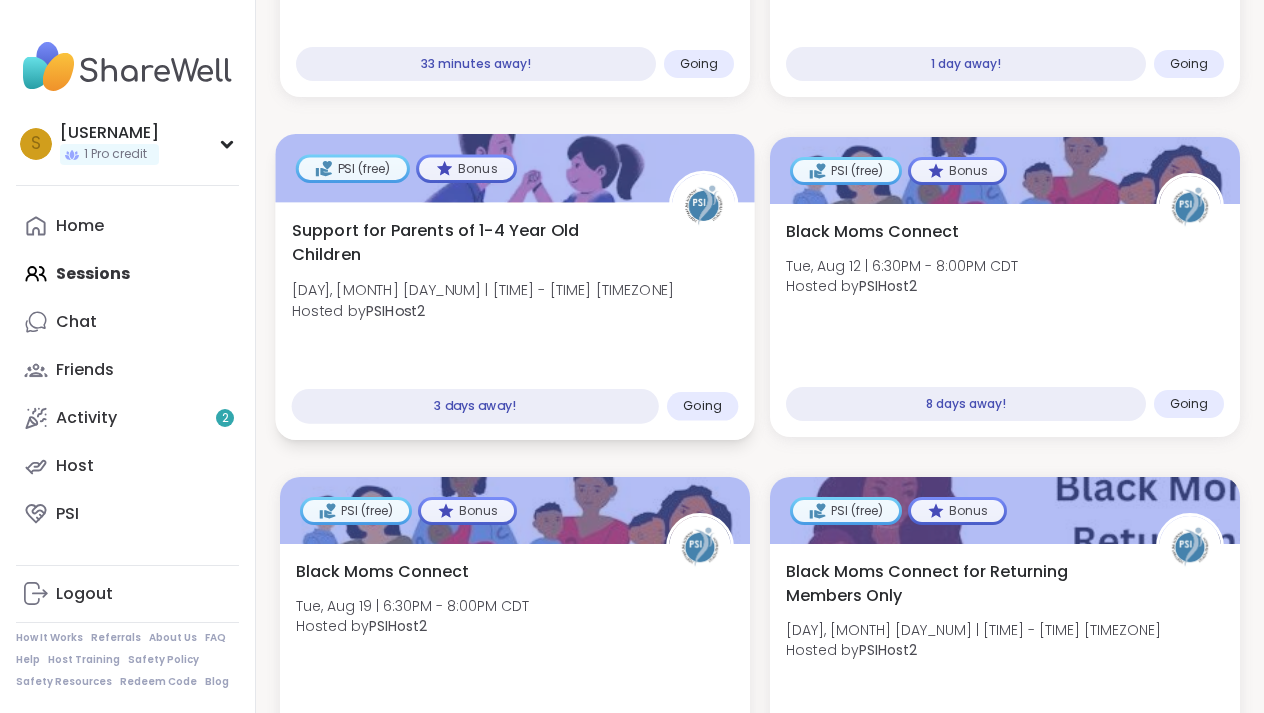 click on "Going" at bounding box center (702, 406) 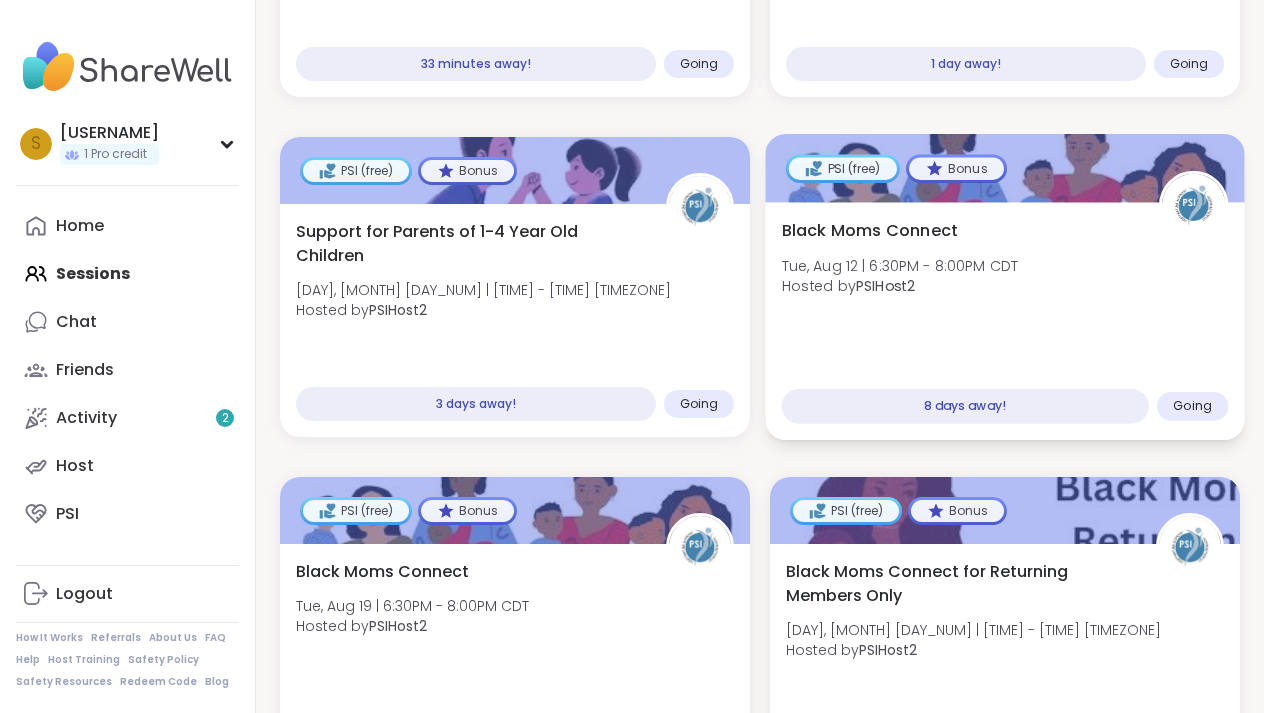 click on "Going" at bounding box center (1192, 406) 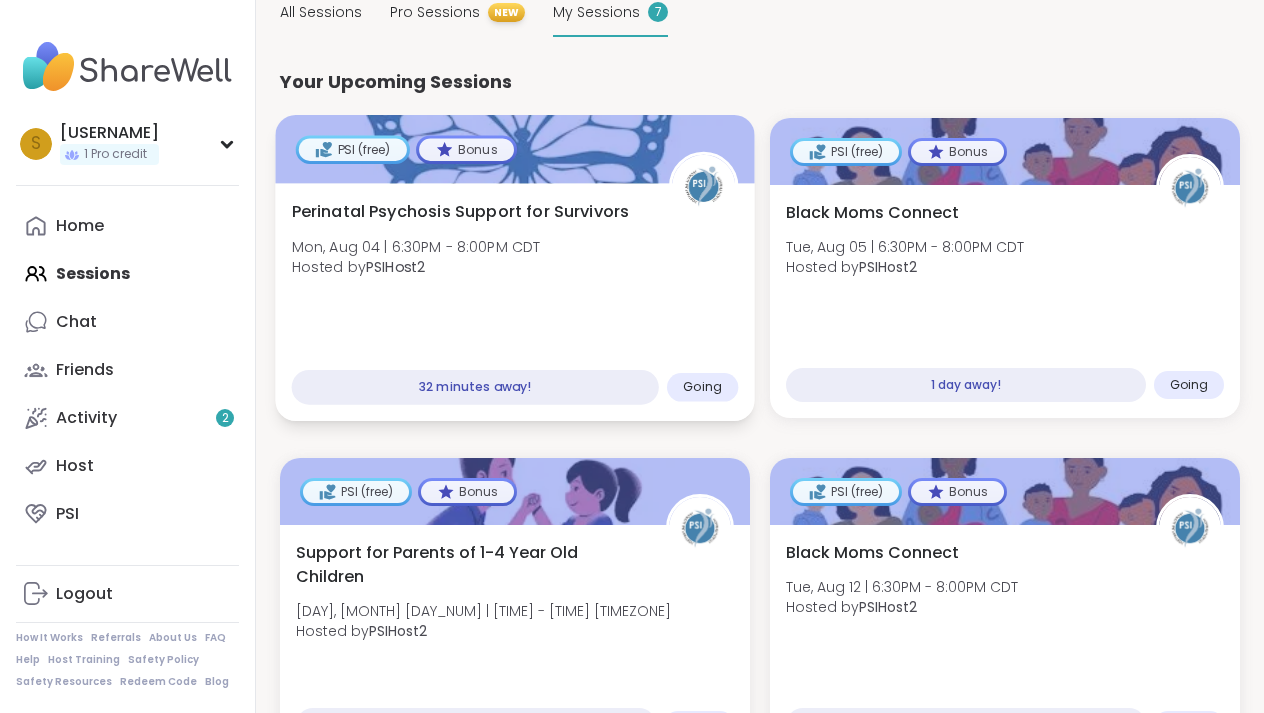 scroll, scrollTop: 230, scrollLeft: 0, axis: vertical 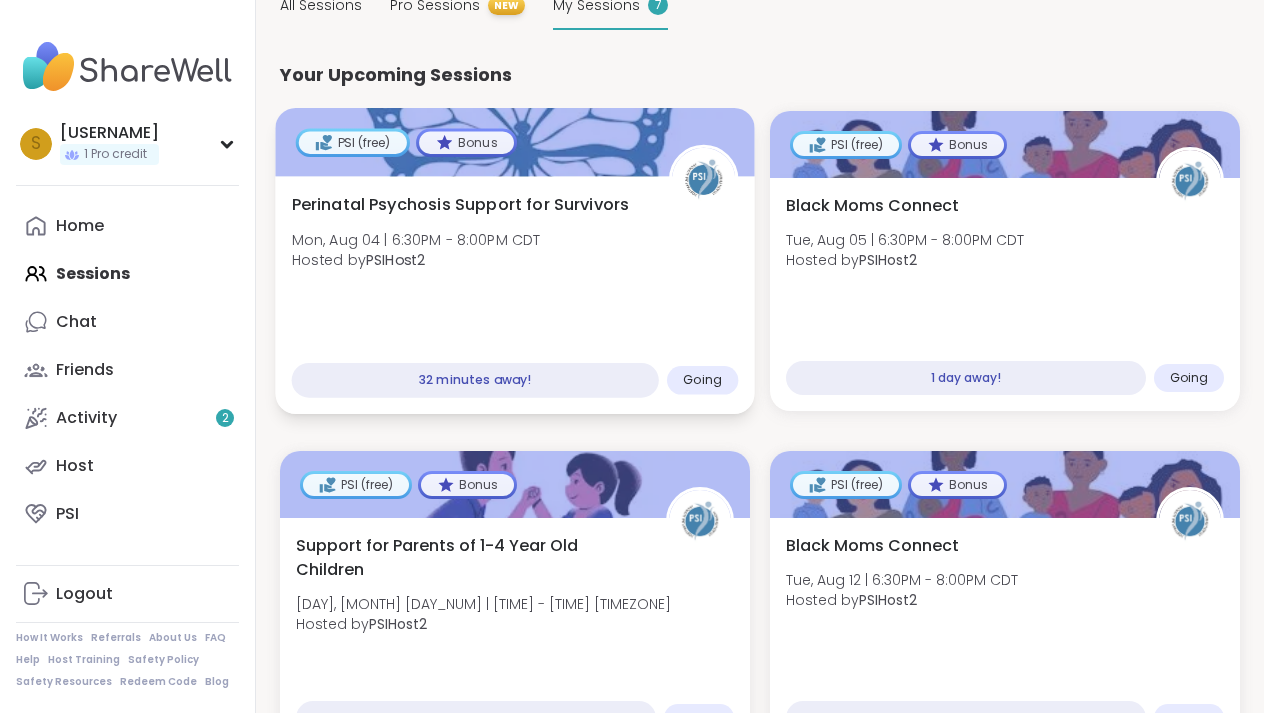 click on "Going" at bounding box center (702, 380) 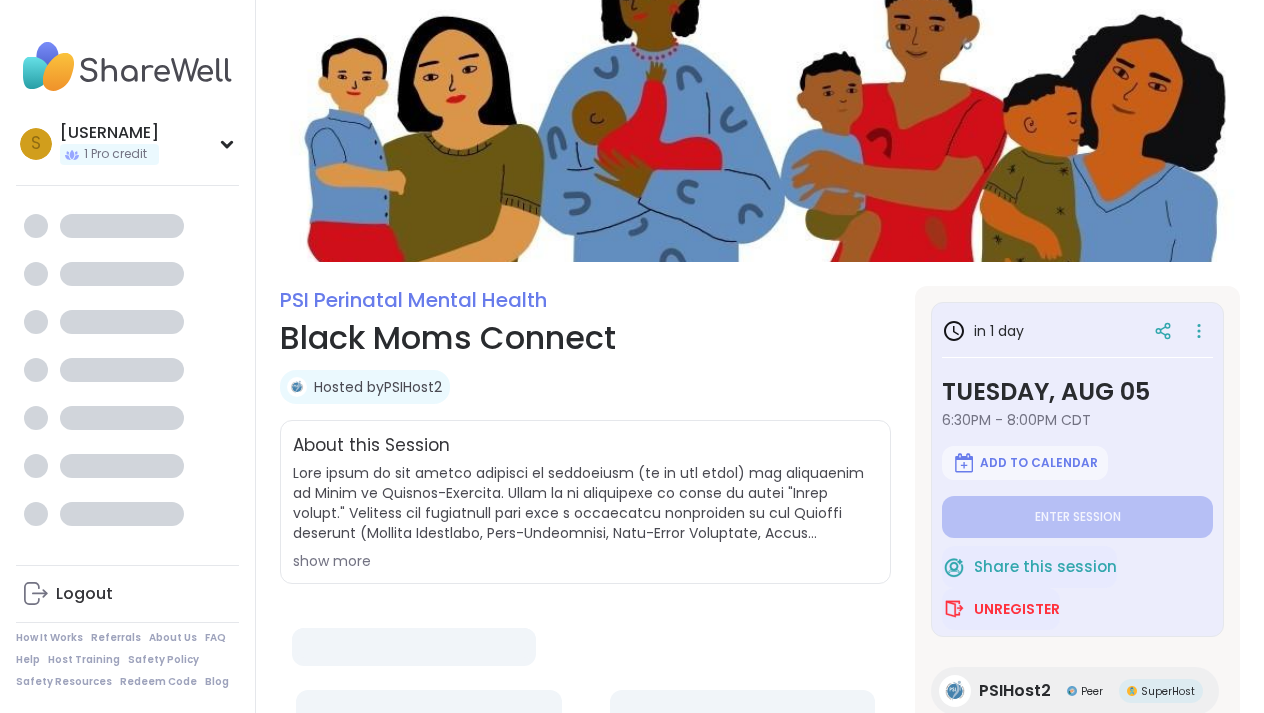 scroll, scrollTop: 0, scrollLeft: 0, axis: both 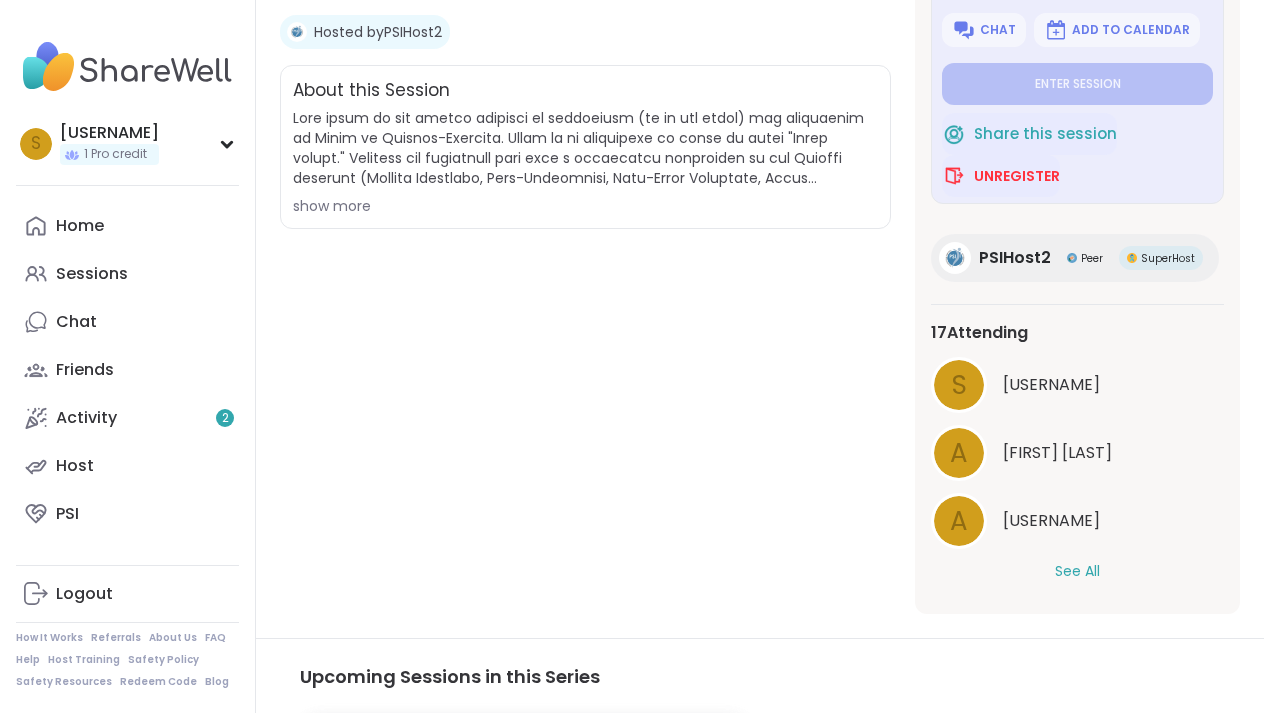 click on "See All" at bounding box center (1077, 571) 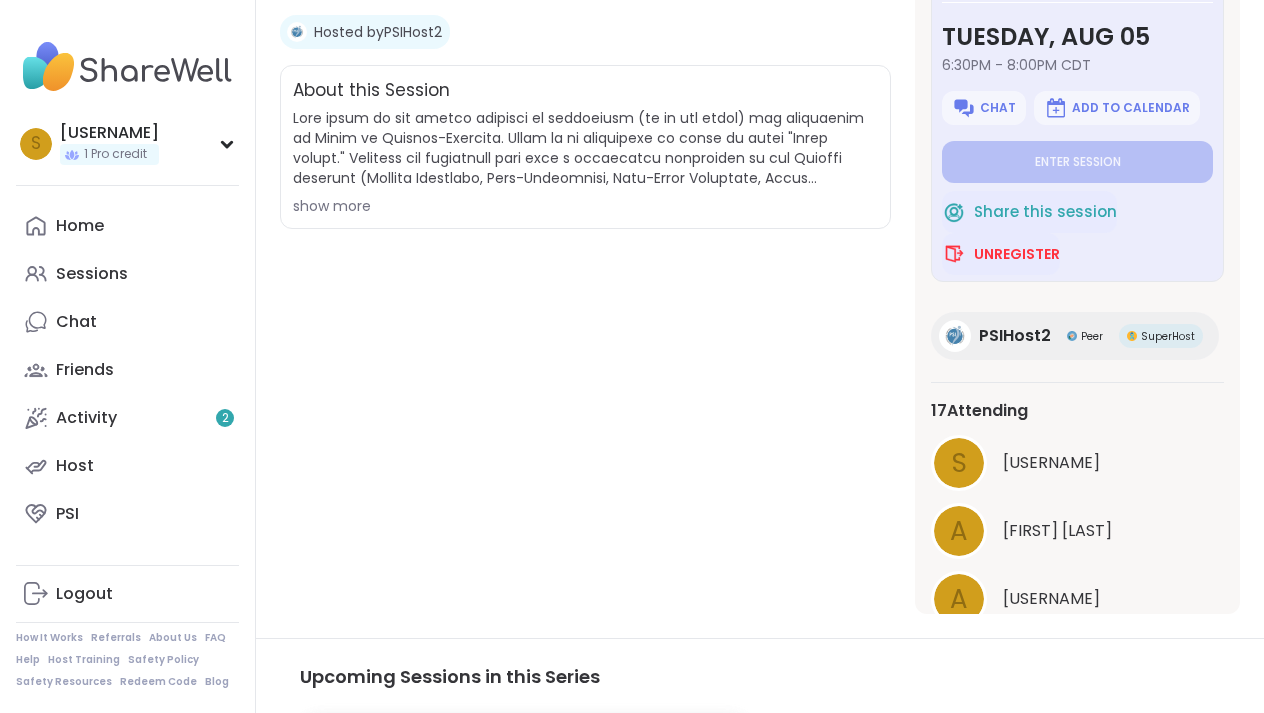 scroll, scrollTop: 0, scrollLeft: 0, axis: both 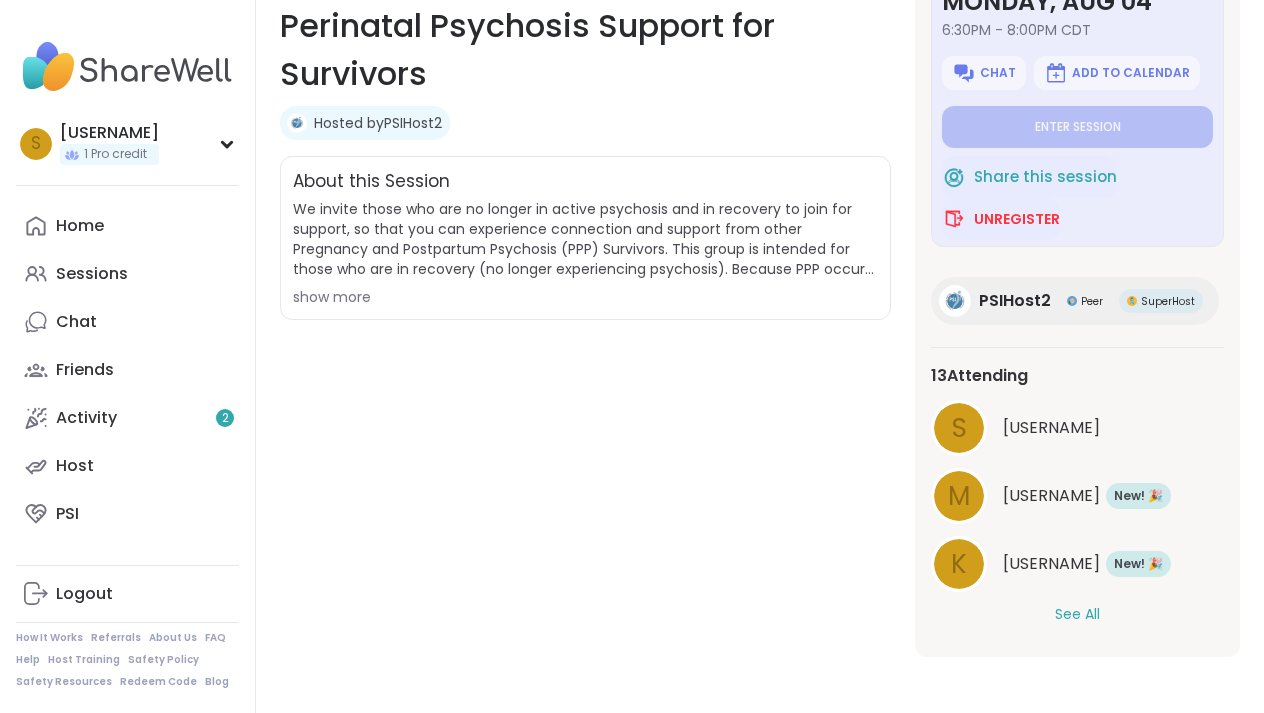click on "See All" at bounding box center (1077, 614) 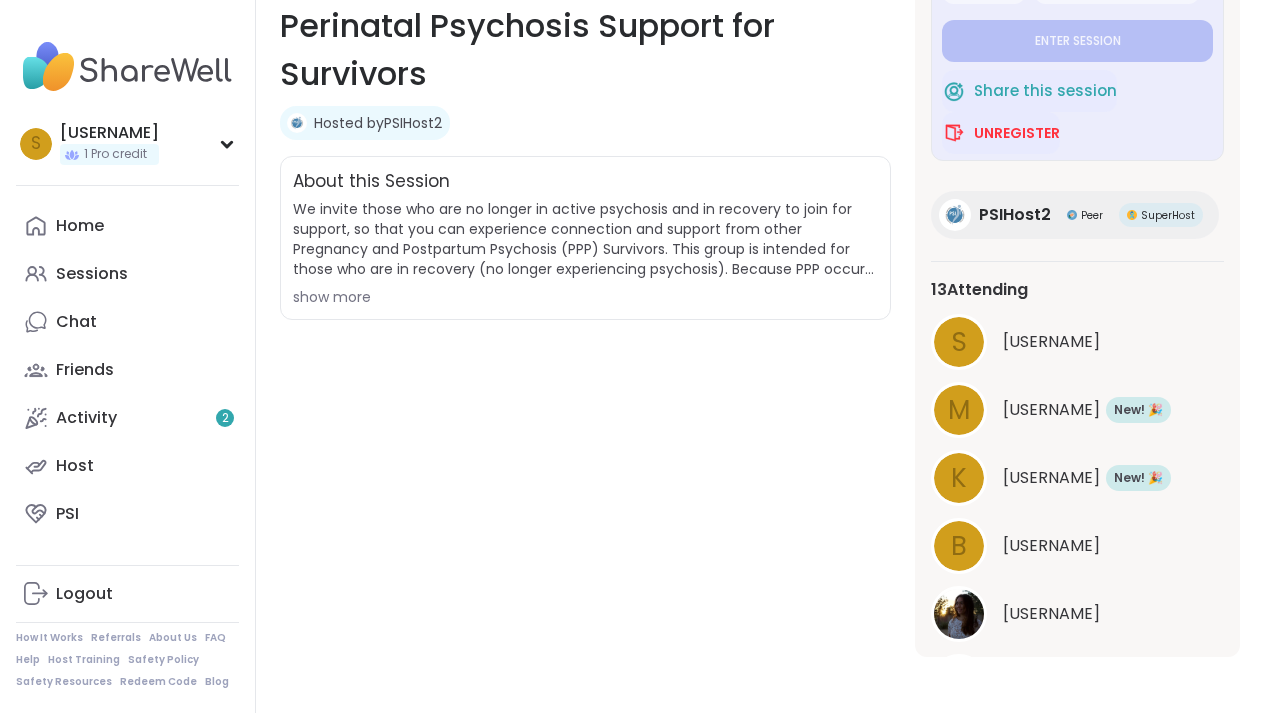 scroll, scrollTop: 156, scrollLeft: 0, axis: vertical 